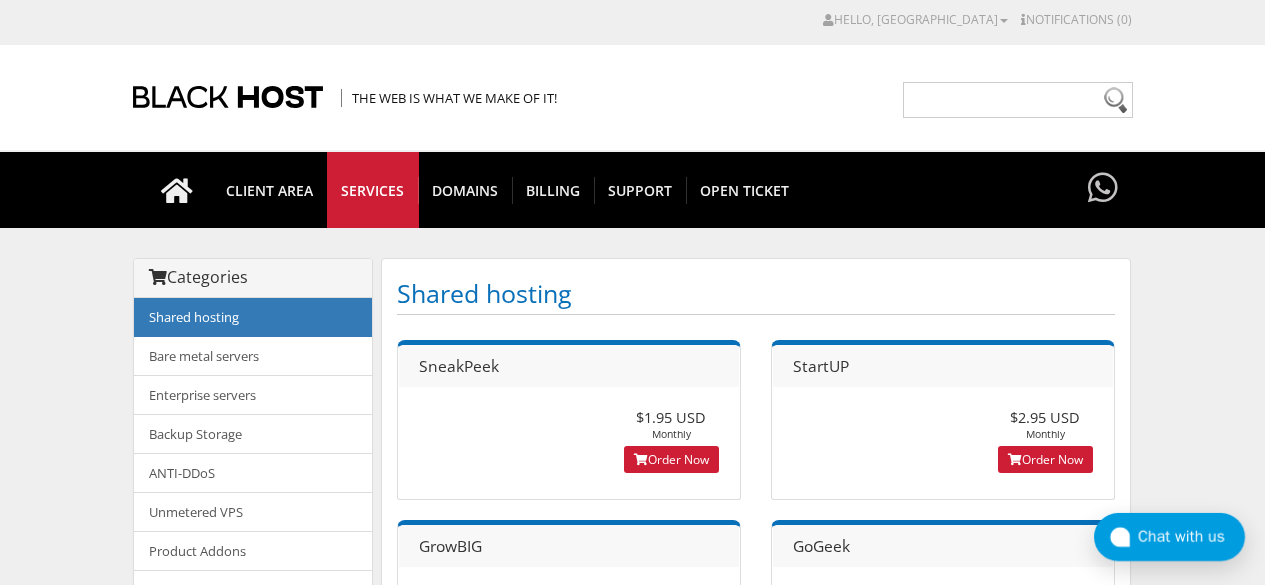 scroll, scrollTop: 0, scrollLeft: 0, axis: both 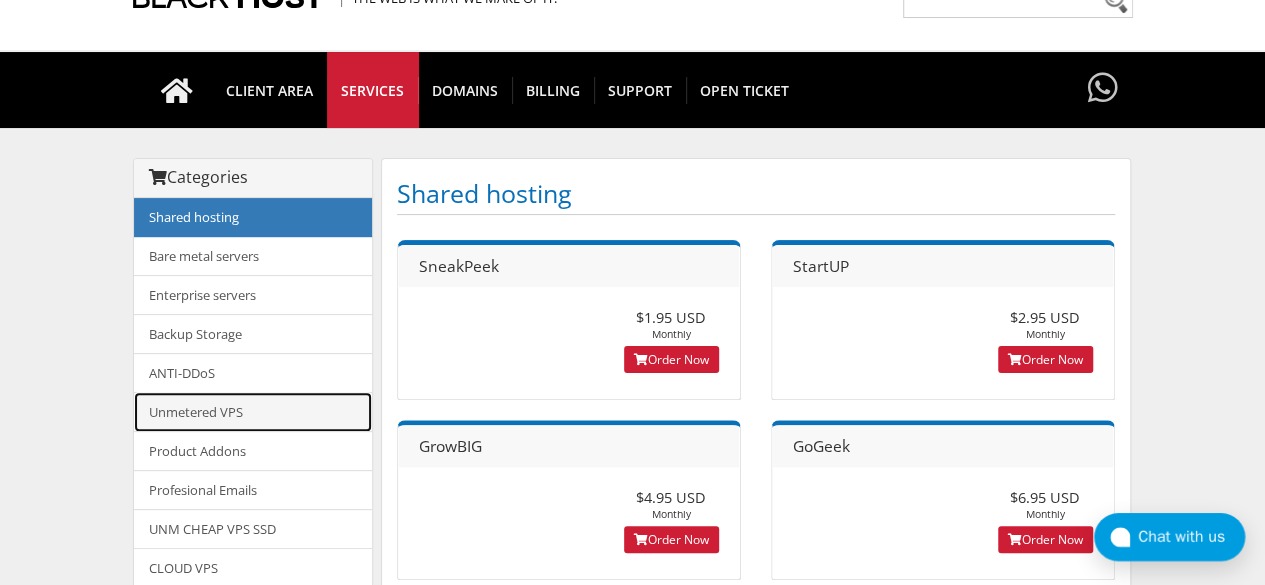 click on "Unmetered VPS" at bounding box center (253, 412) 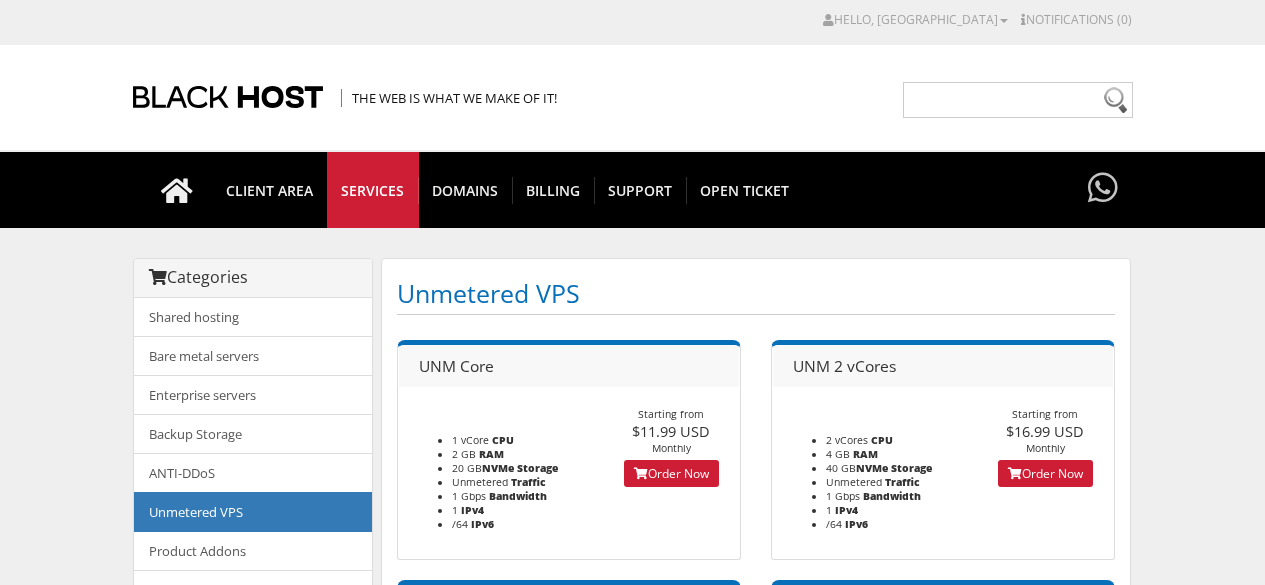 scroll, scrollTop: 0, scrollLeft: 0, axis: both 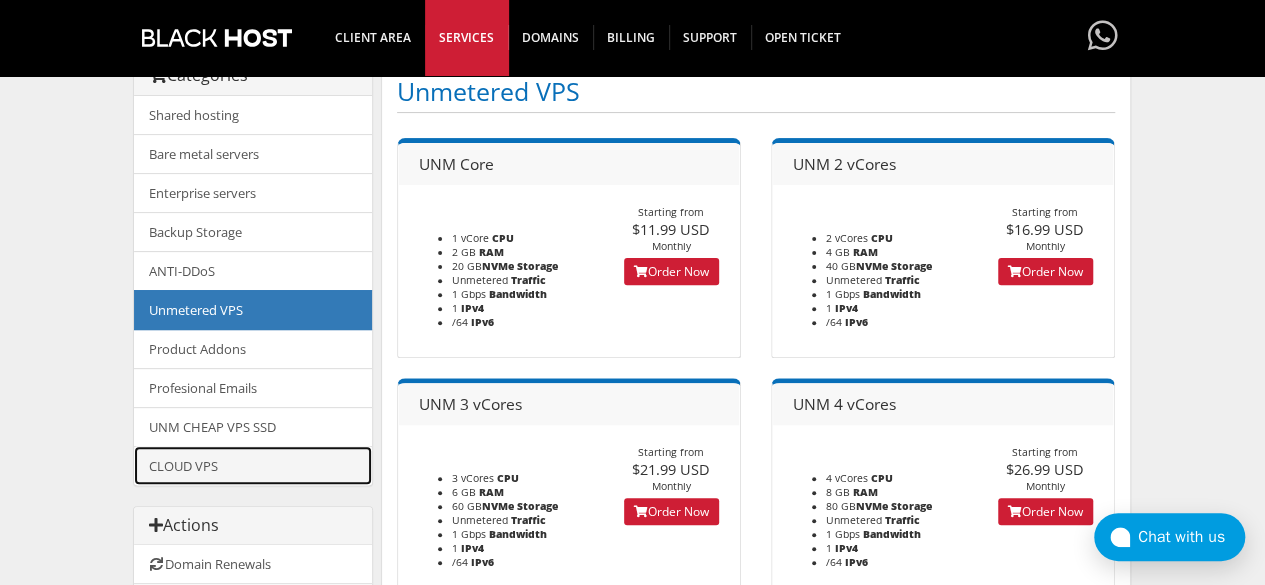 click on "CLOUD VPS" at bounding box center (253, 465) 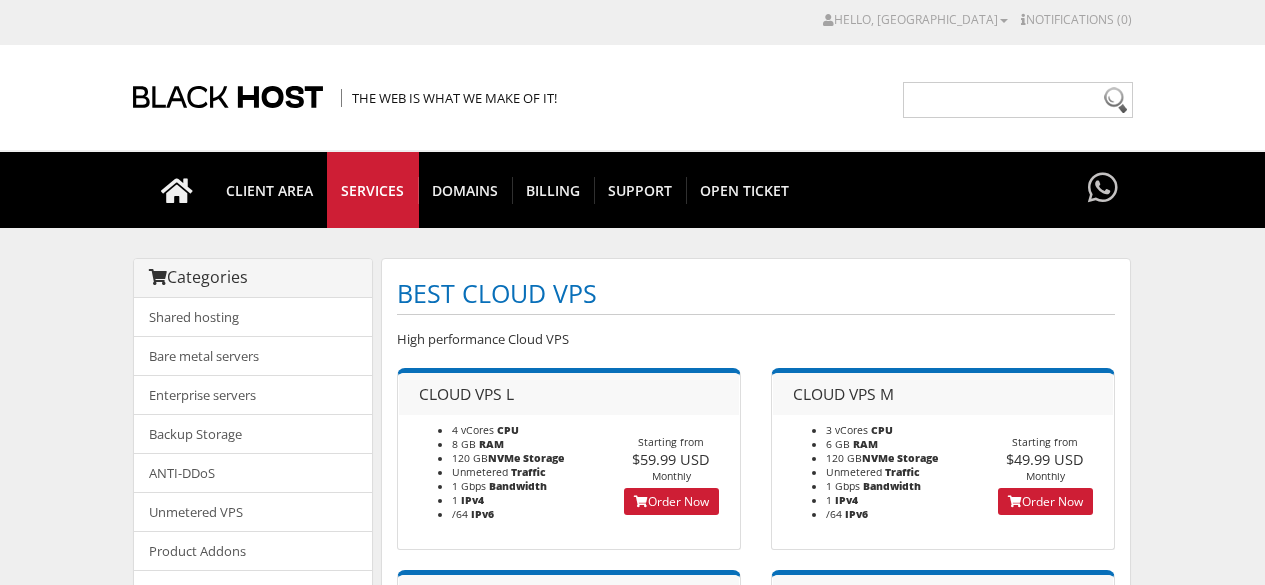 scroll, scrollTop: 0, scrollLeft: 0, axis: both 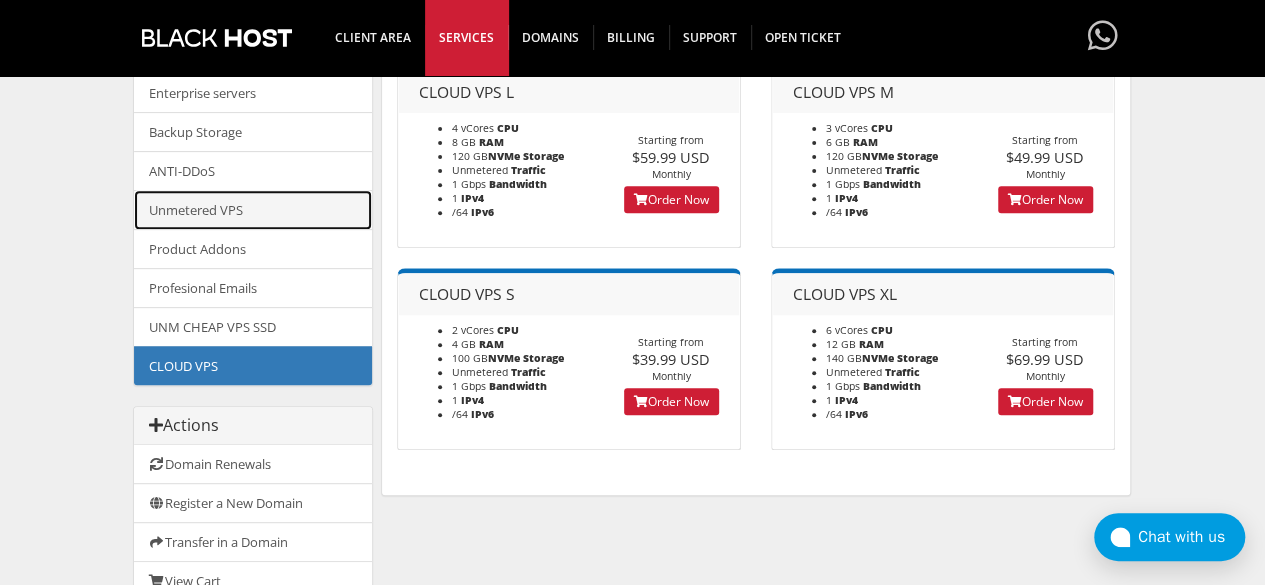 click on "Unmetered VPS" at bounding box center (253, 210) 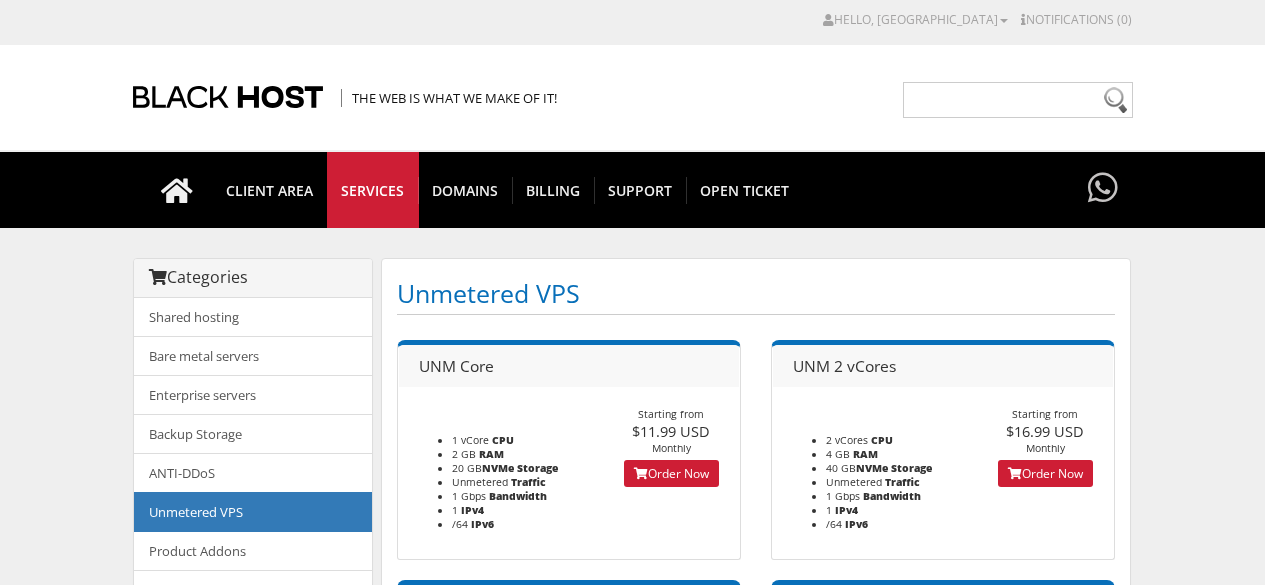 scroll, scrollTop: 0, scrollLeft: 0, axis: both 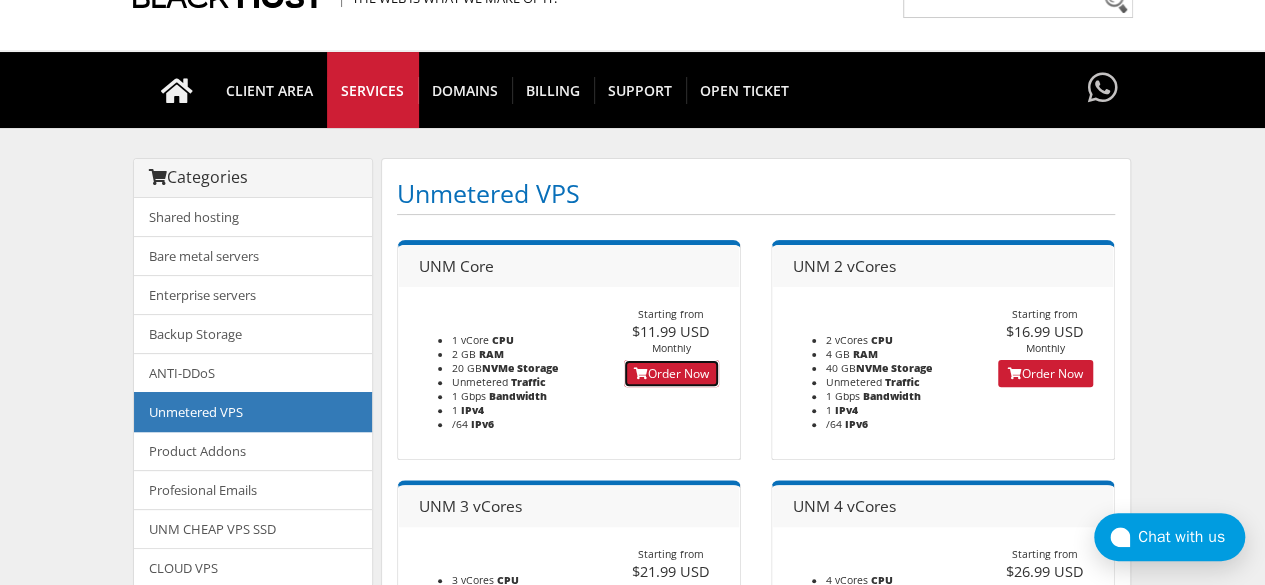 click on "Order Now" at bounding box center (671, 373) 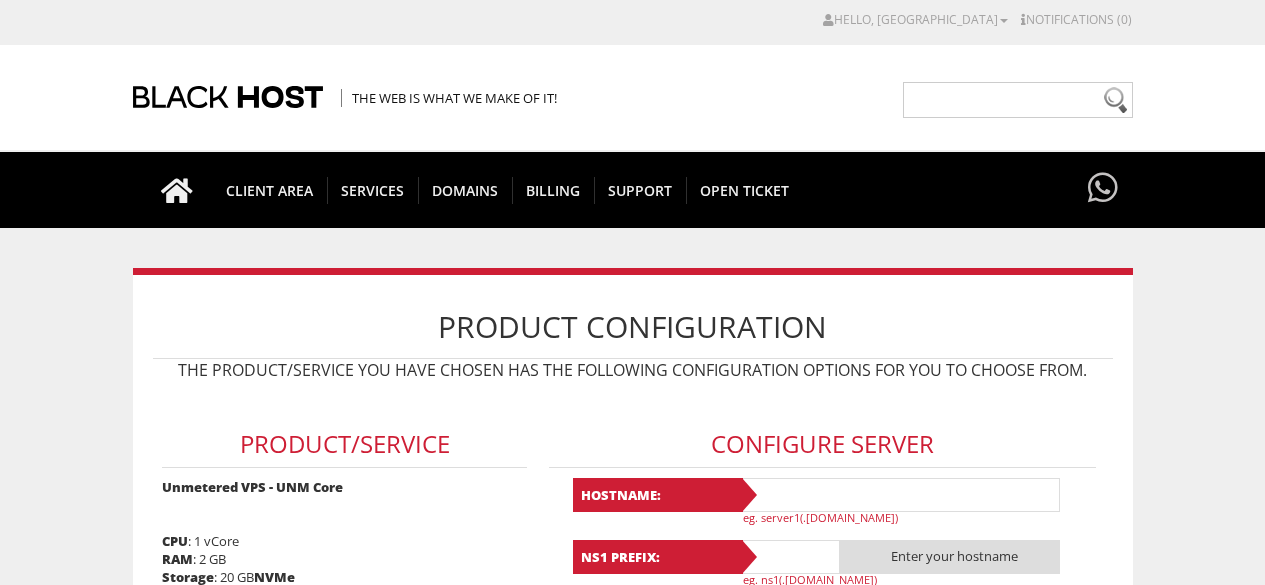 scroll, scrollTop: 0, scrollLeft: 0, axis: both 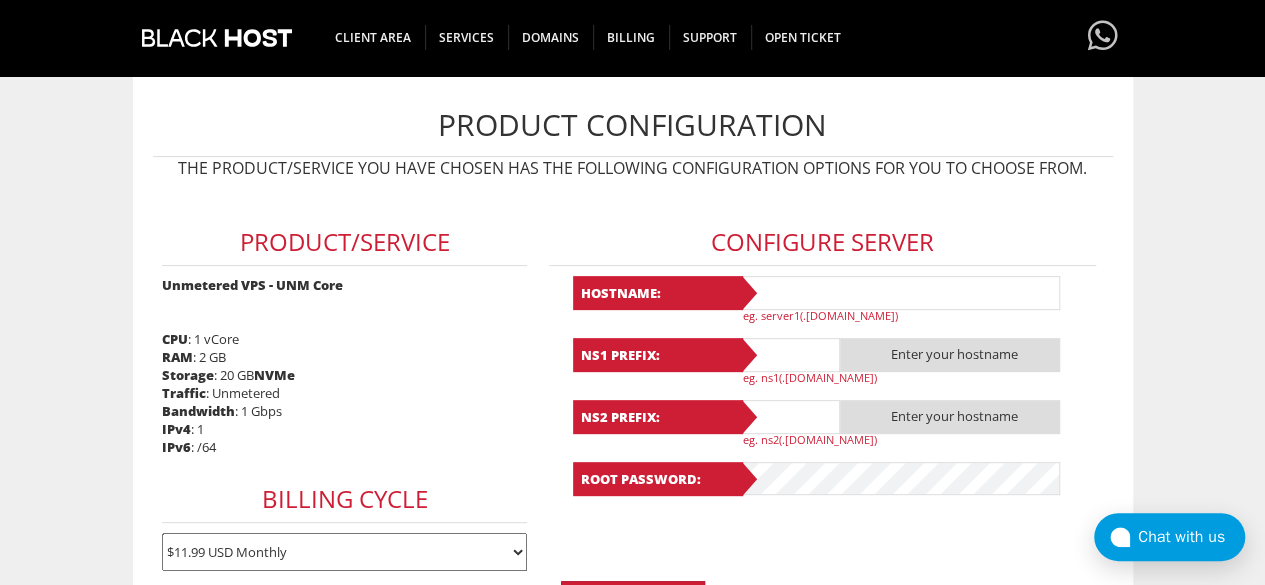 click at bounding box center (900, 293) 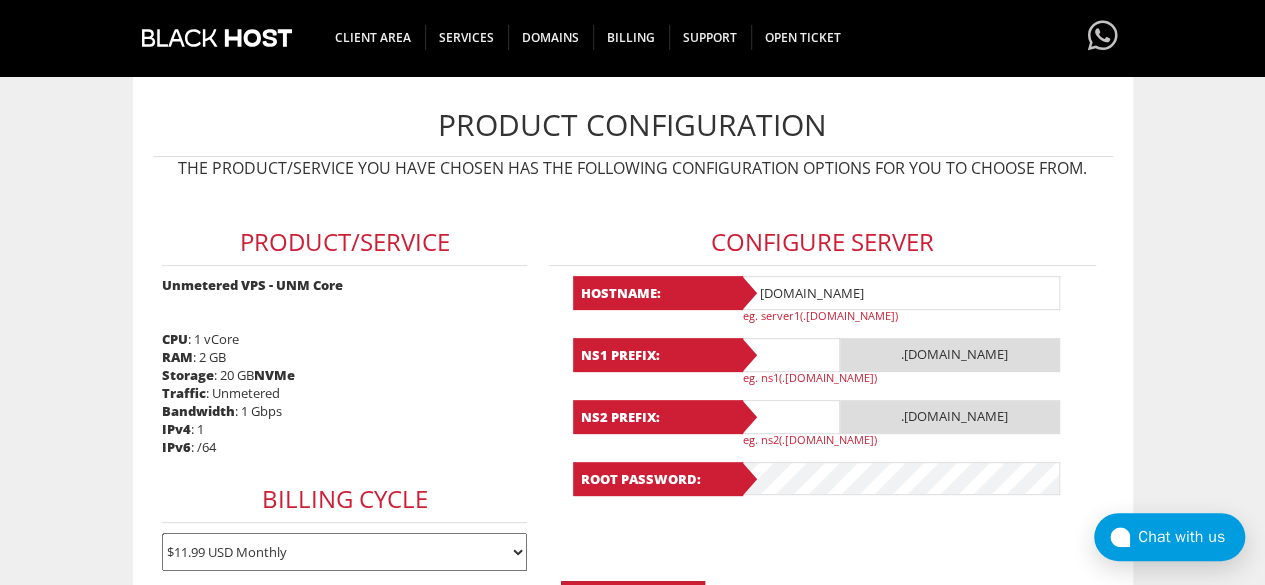 type on "serv1.com" 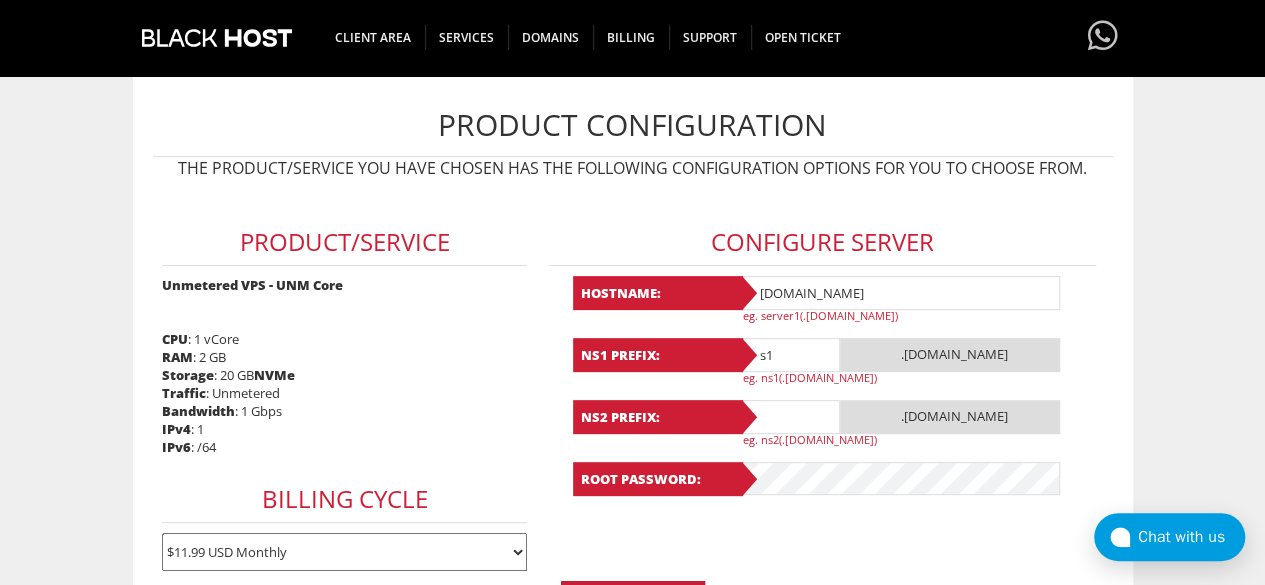 type on "s1" 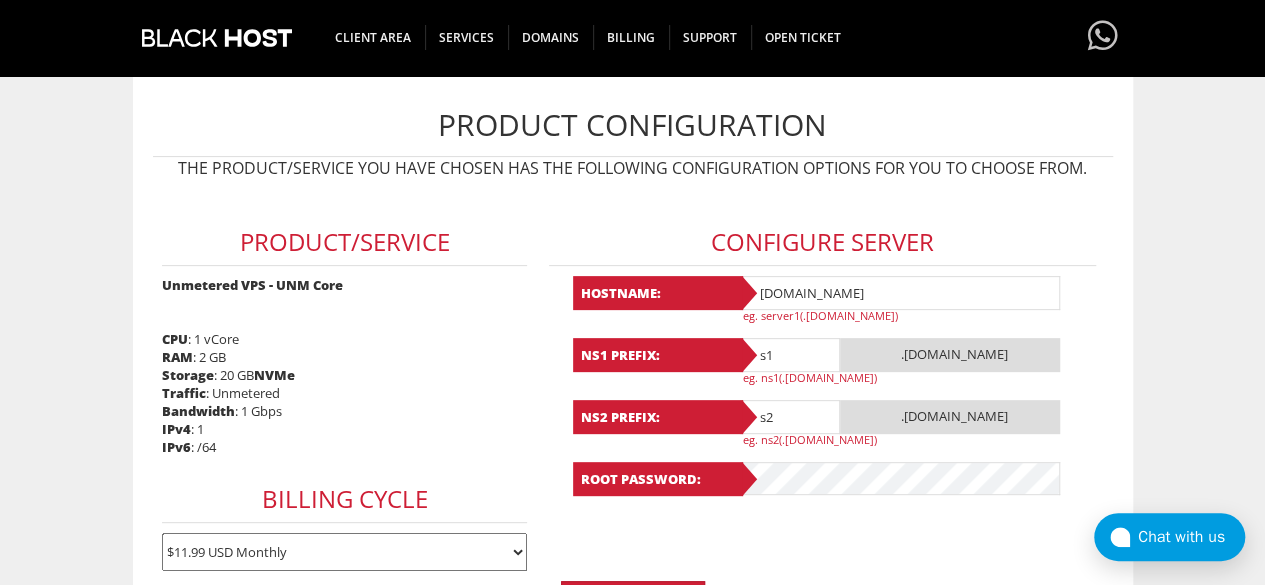 scroll, scrollTop: 300, scrollLeft: 0, axis: vertical 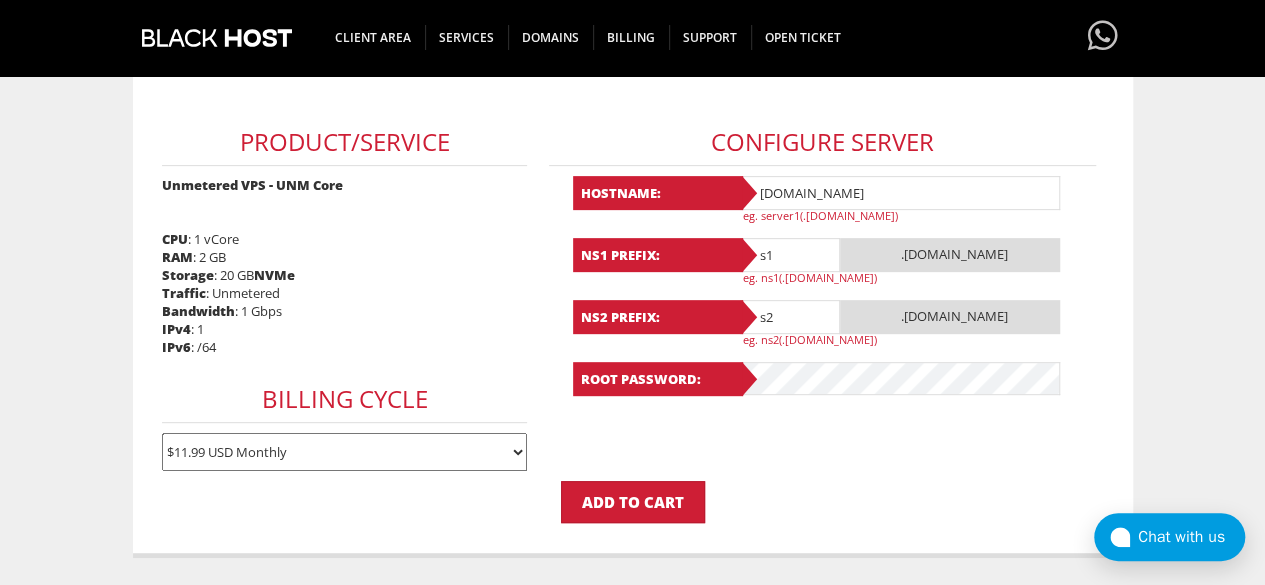 type on "s2" 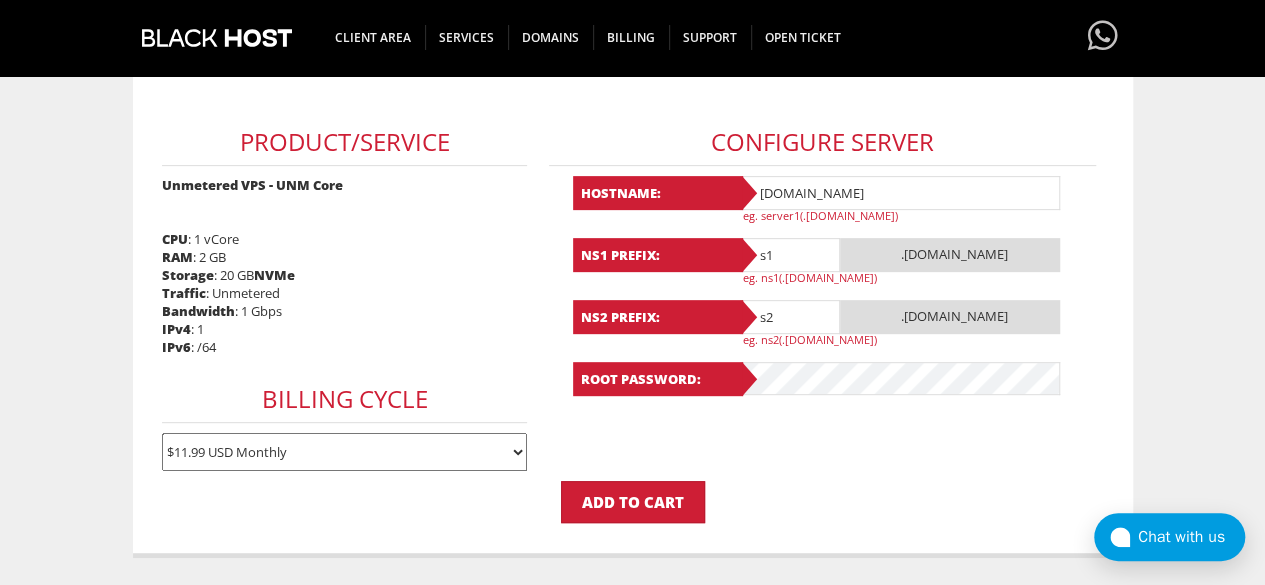click on "$11.99 USD Monthly 							 $34.17 USD Quarterly 							 $64.74 USD Semi-Annually 							 $122.29 USD Annually 							 $215.80 USD Biennially" at bounding box center (344, 452) 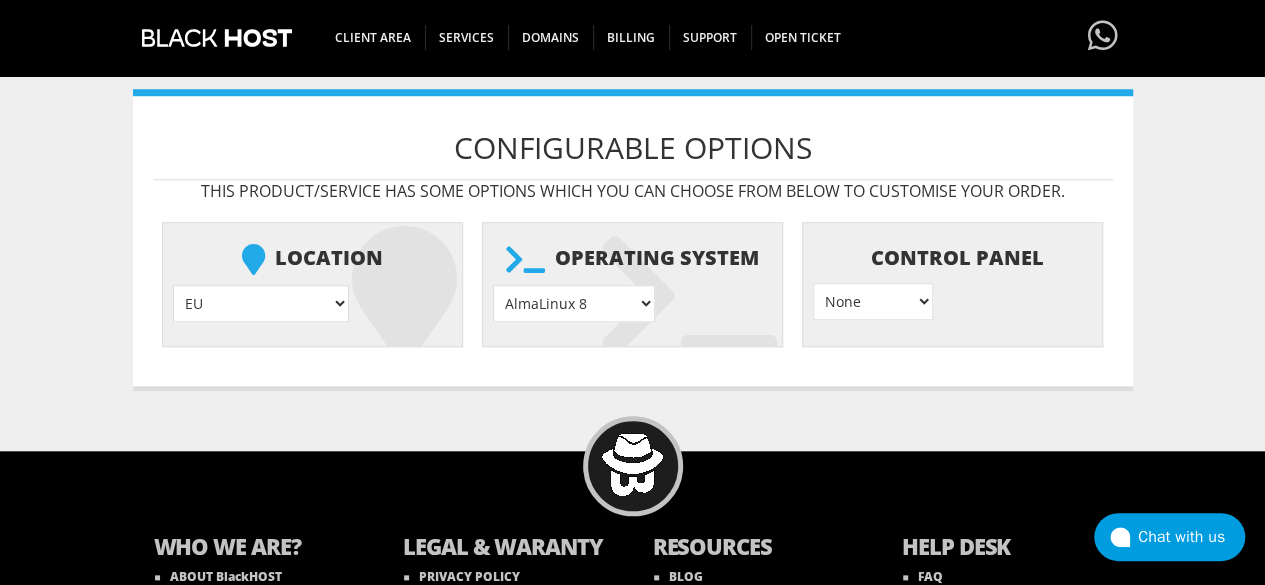scroll, scrollTop: 800, scrollLeft: 0, axis: vertical 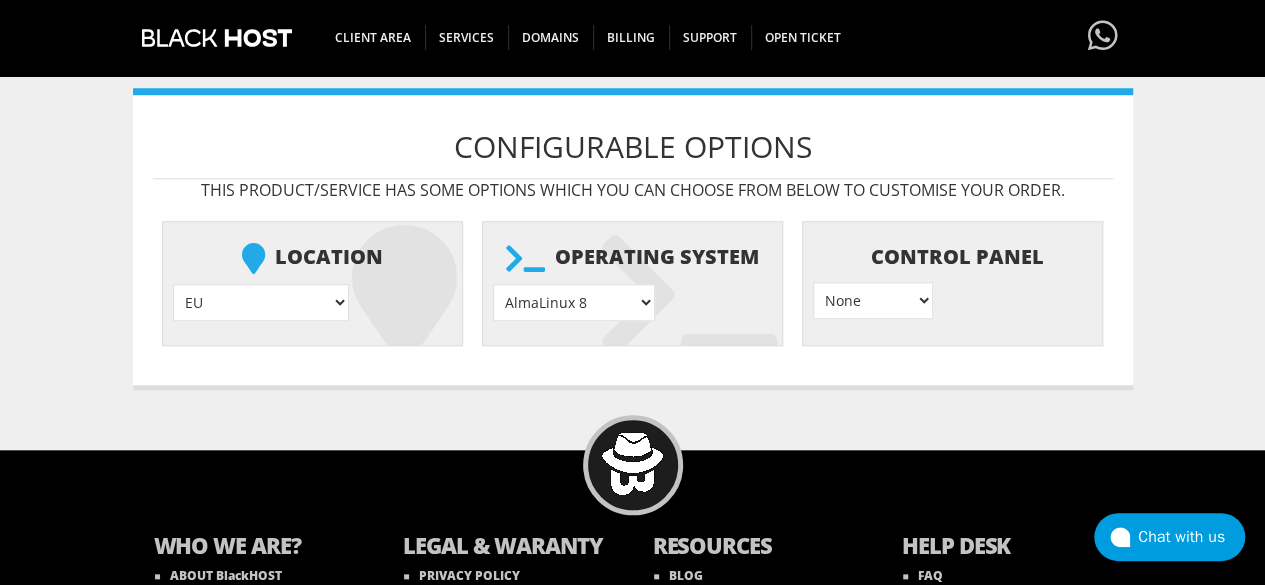 click on "EU
}
USA
}
London
}
Amsterdam
}
Vienna
}
Chicago
}" at bounding box center [261, 302] 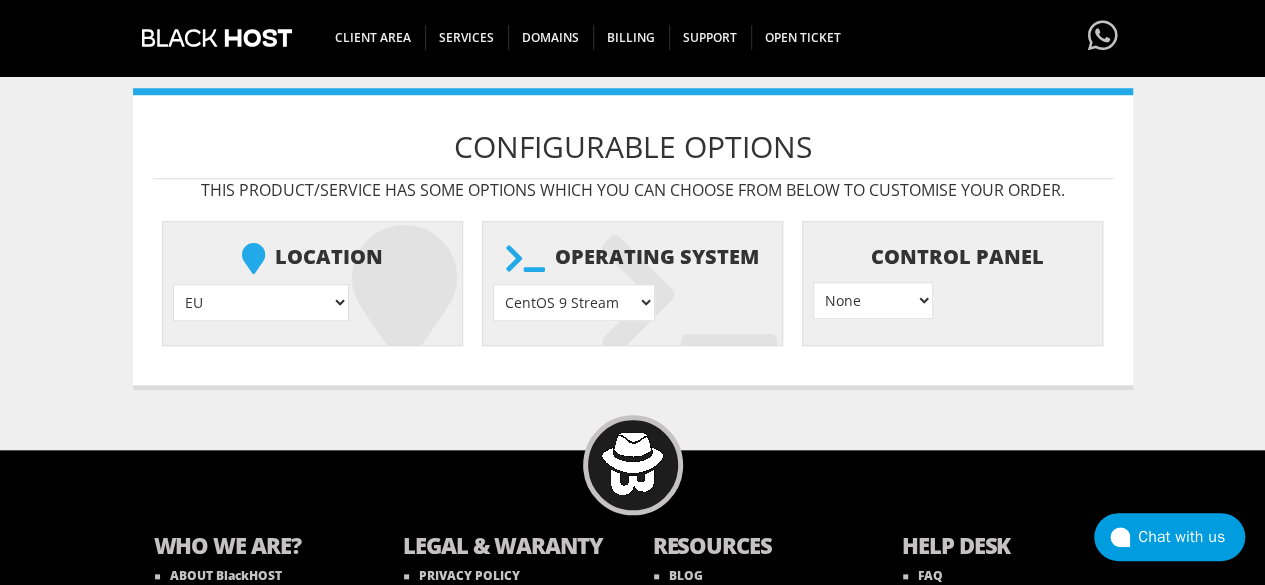 click on "AlmaLinux 8
}
AlmaLinux 9
}
AlmaLinux 10
}
Rocky Linux 8
}
Rocky Linux 9
}
CentOS 7
}
CentOS 8 Stream
}
CentOS 9 Stream
}
CentOS 10 Stream
}
Fedora 40 (Server)
}
Debian 10
}
Debian 11
}
Debian 12
}
Ubuntu 20.04
}
Ubuntu 22.04
}
Ubuntu 24.04
}
Alpine Linux 3.13.x
}" at bounding box center [574, 302] 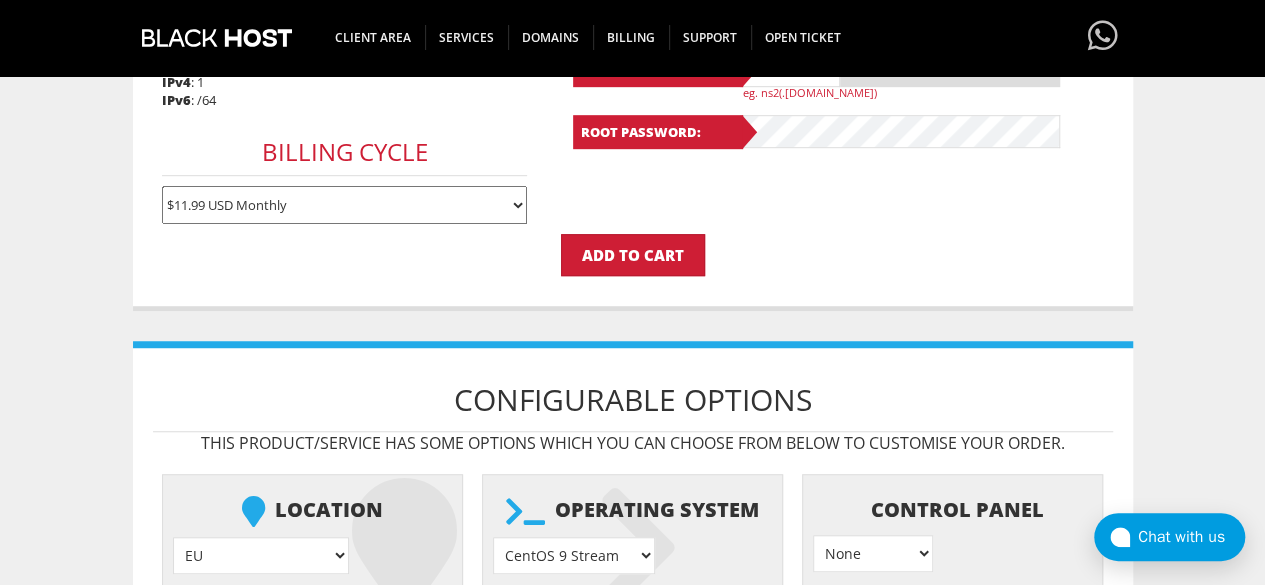 scroll, scrollTop: 546, scrollLeft: 0, axis: vertical 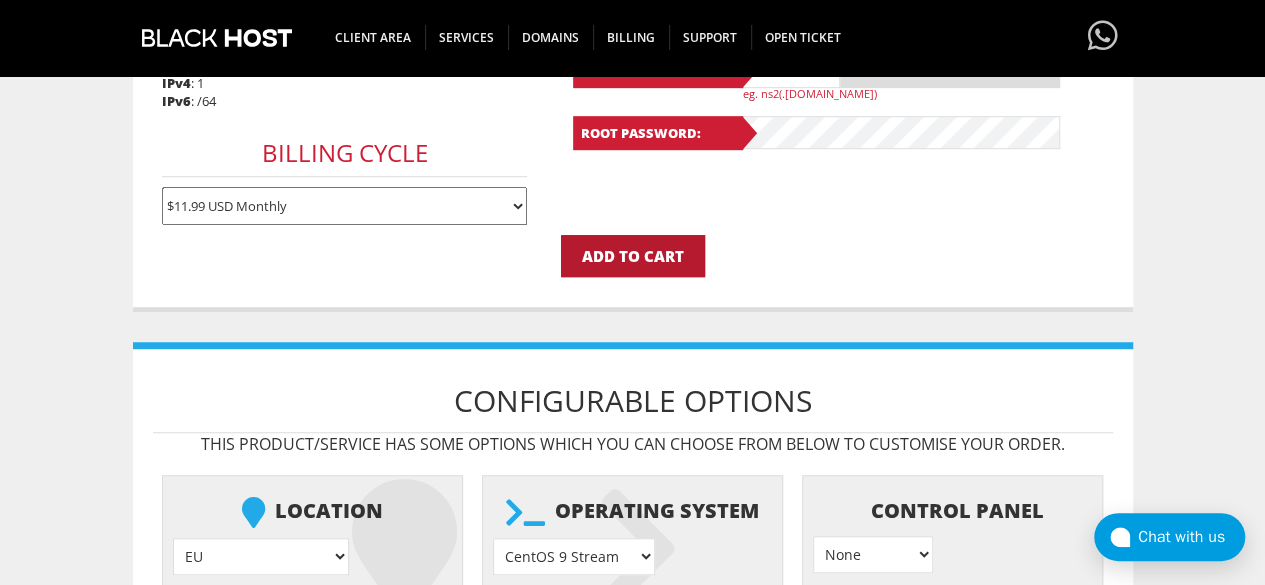 click on "Add to Cart" at bounding box center (633, 256) 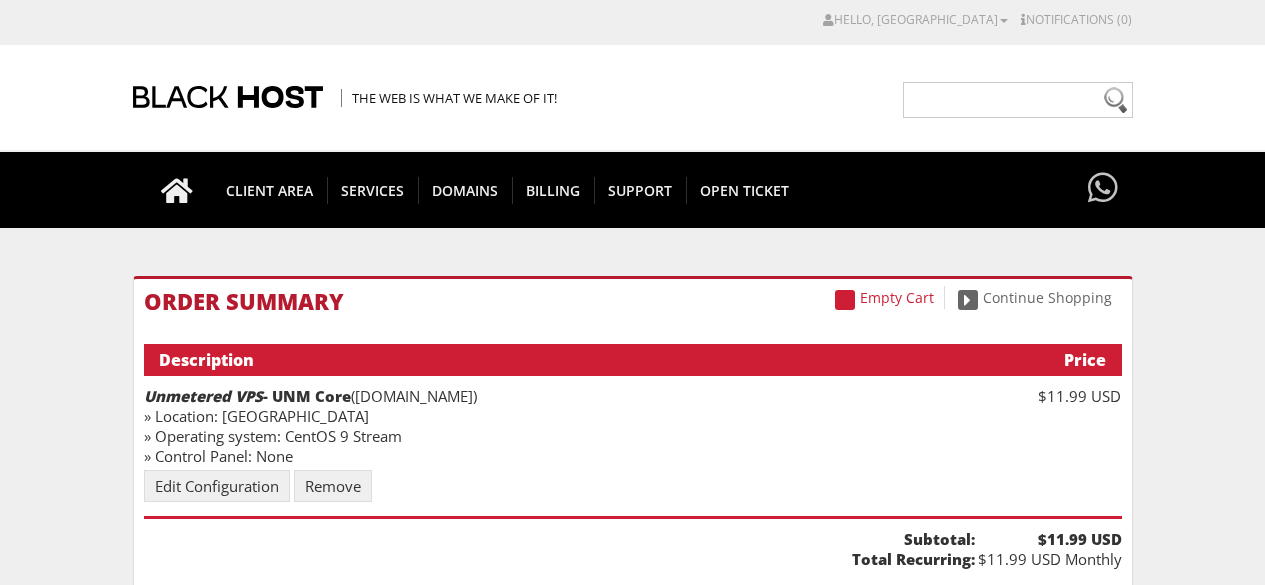 scroll, scrollTop: 0, scrollLeft: 0, axis: both 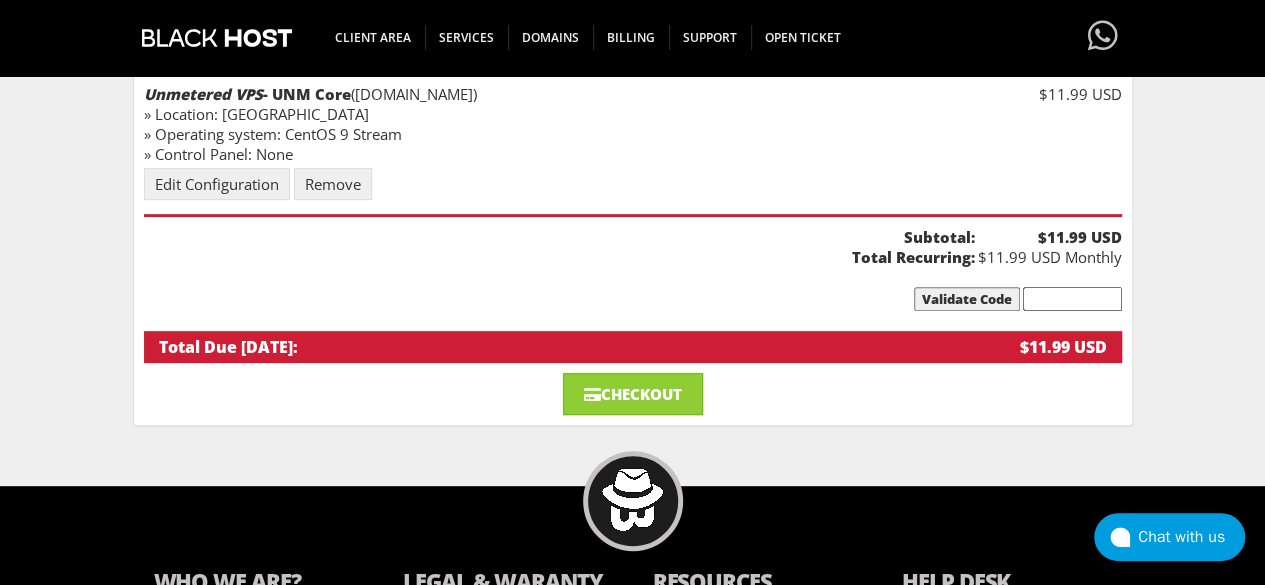 click on "Validate Code" at bounding box center (967, 299) 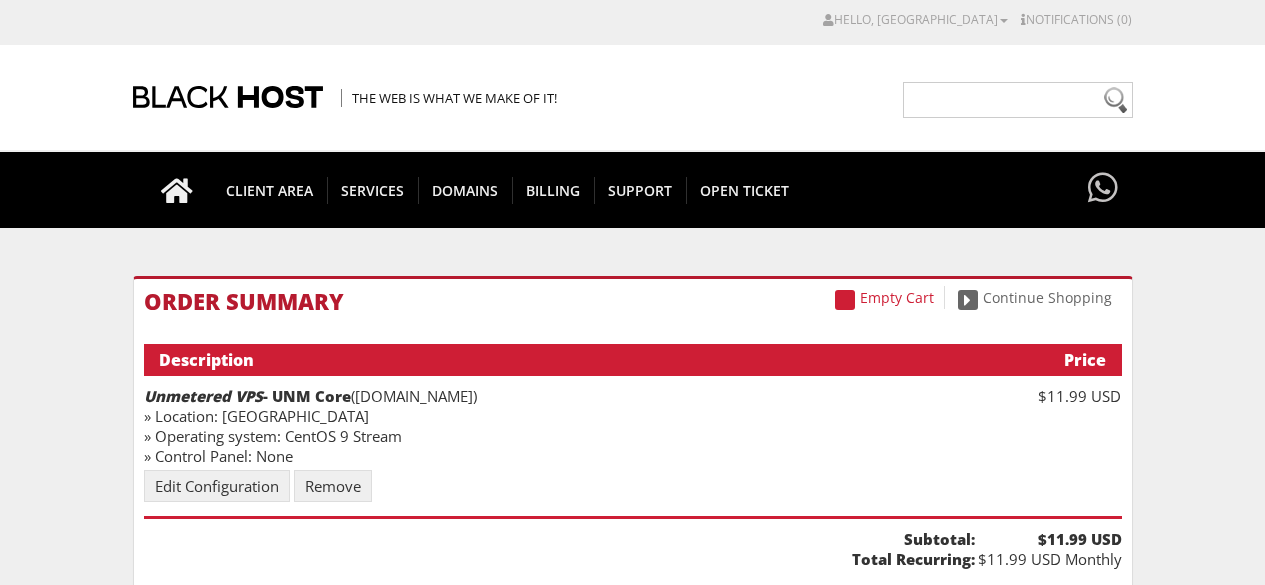 scroll, scrollTop: 0, scrollLeft: 0, axis: both 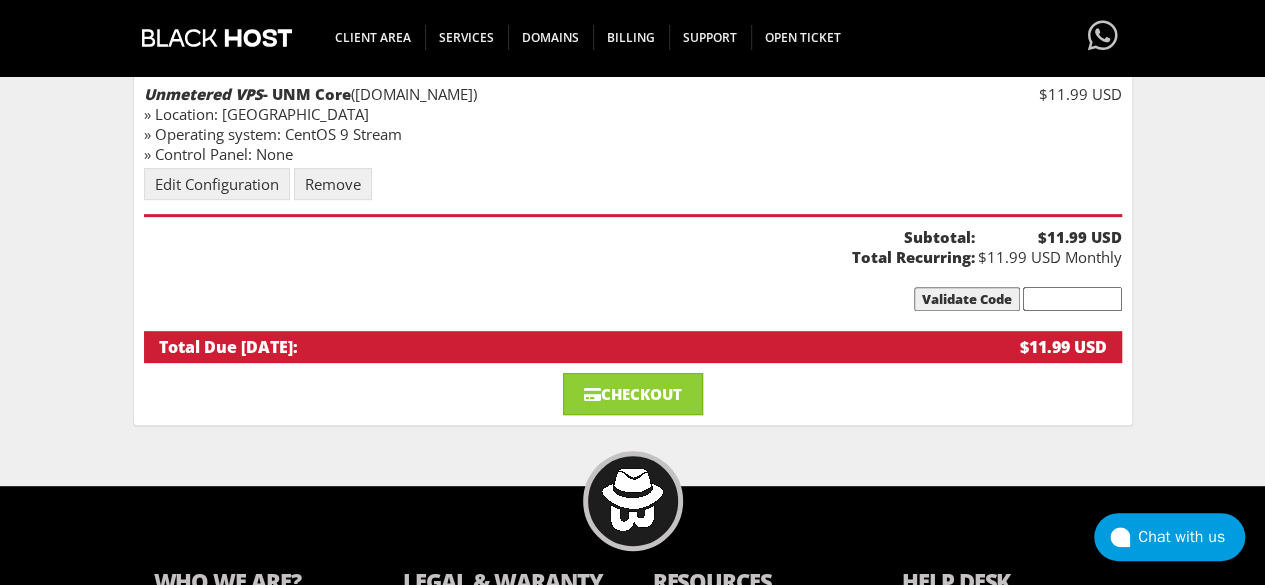 click on "Checkout" at bounding box center (633, 394) 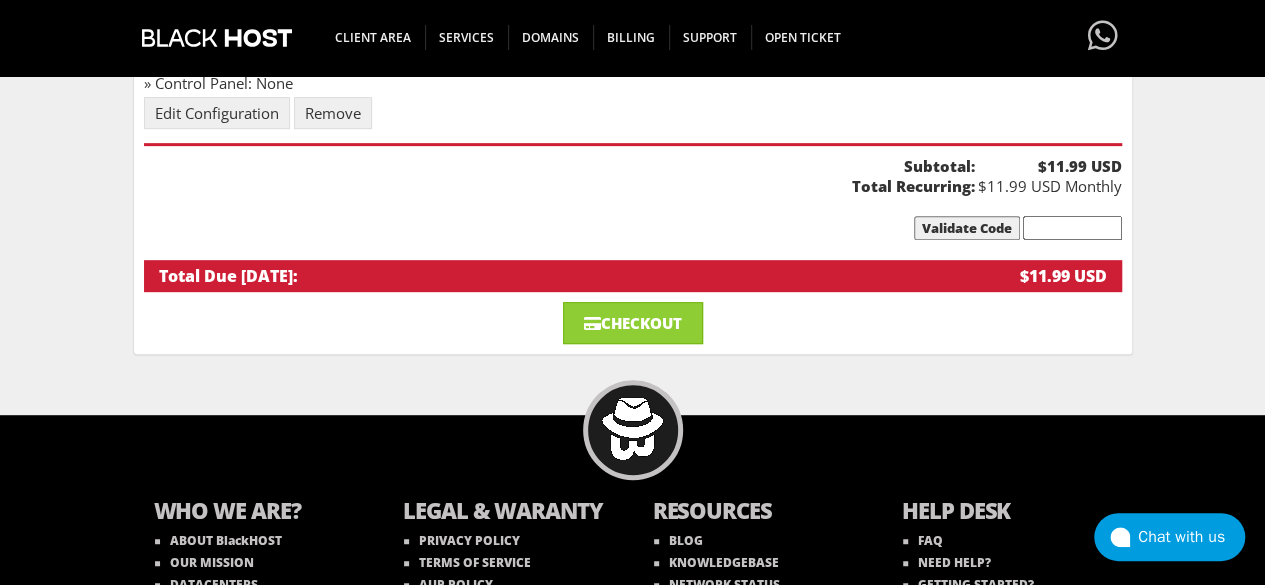 scroll, scrollTop: 400, scrollLeft: 0, axis: vertical 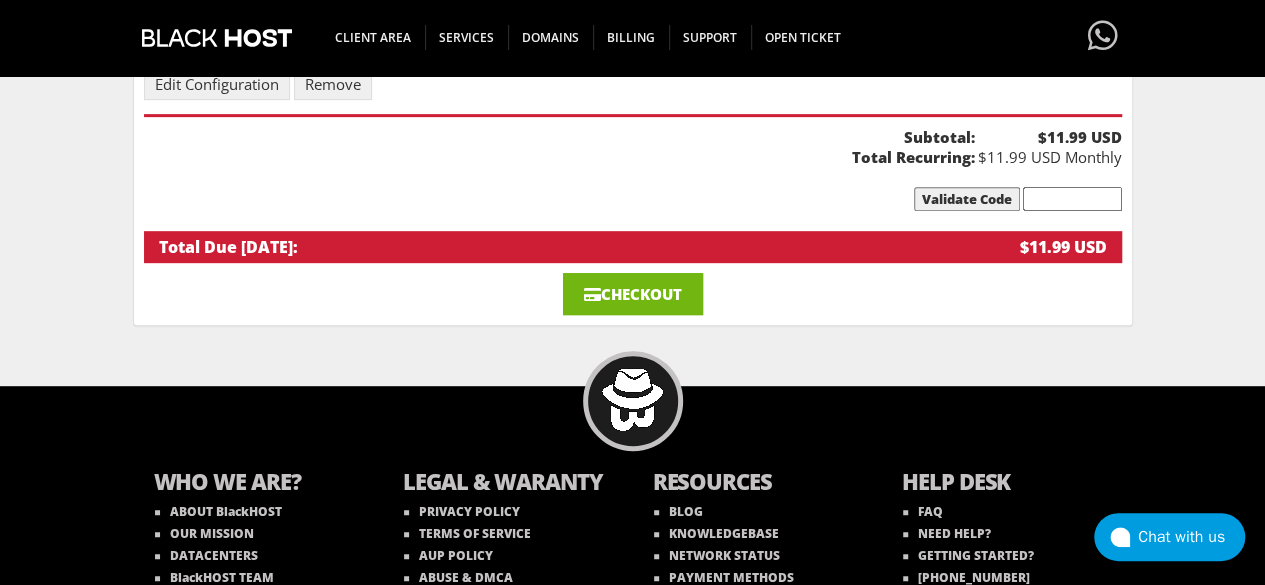 click on "Checkout" at bounding box center [633, 294] 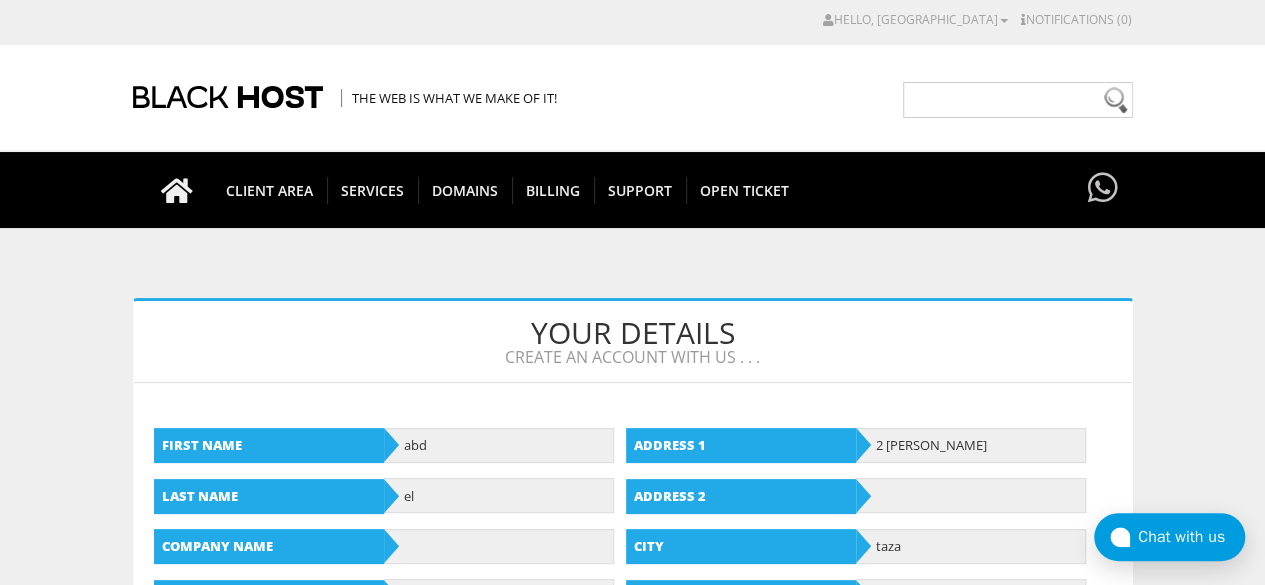 scroll, scrollTop: 90, scrollLeft: 0, axis: vertical 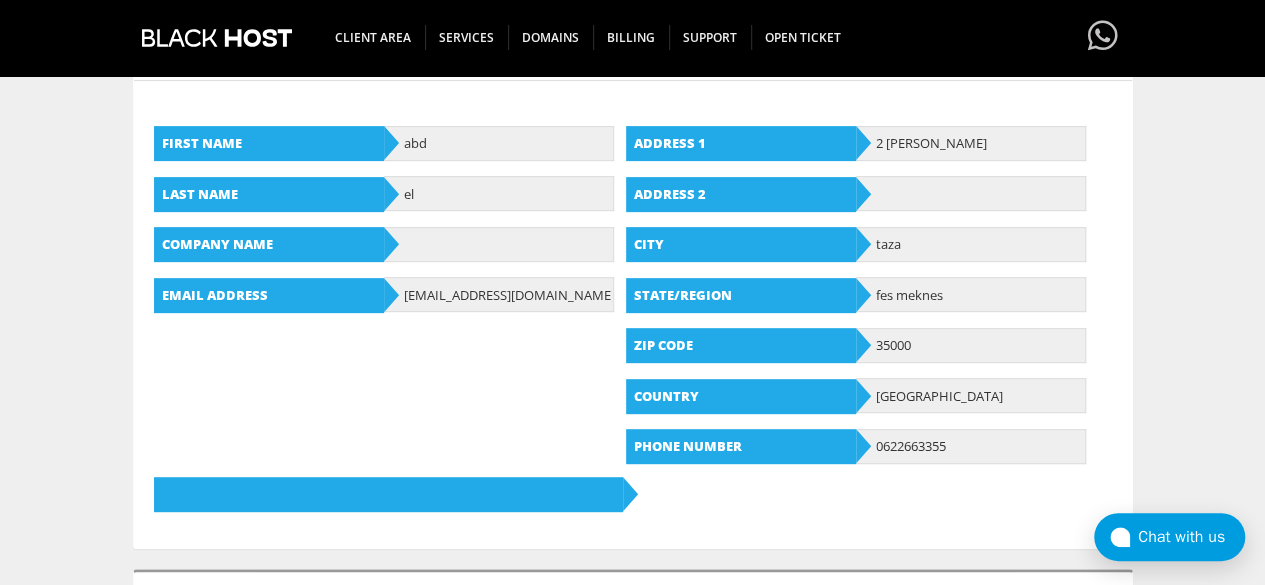 click on "First Name
abd
Last Name
el
Company Name
Email Address
[EMAIL_ADDRESS][DOMAIN_NAME]
Address 1
2 [PERSON_NAME]
Address 2
City
taza
State/Region
fes [GEOGRAPHIC_DATA]
Zip Code
35000
Country
[GEOGRAPHIC_DATA]
Phone Number
[PHONE_NUMBER]" at bounding box center (633, 312) 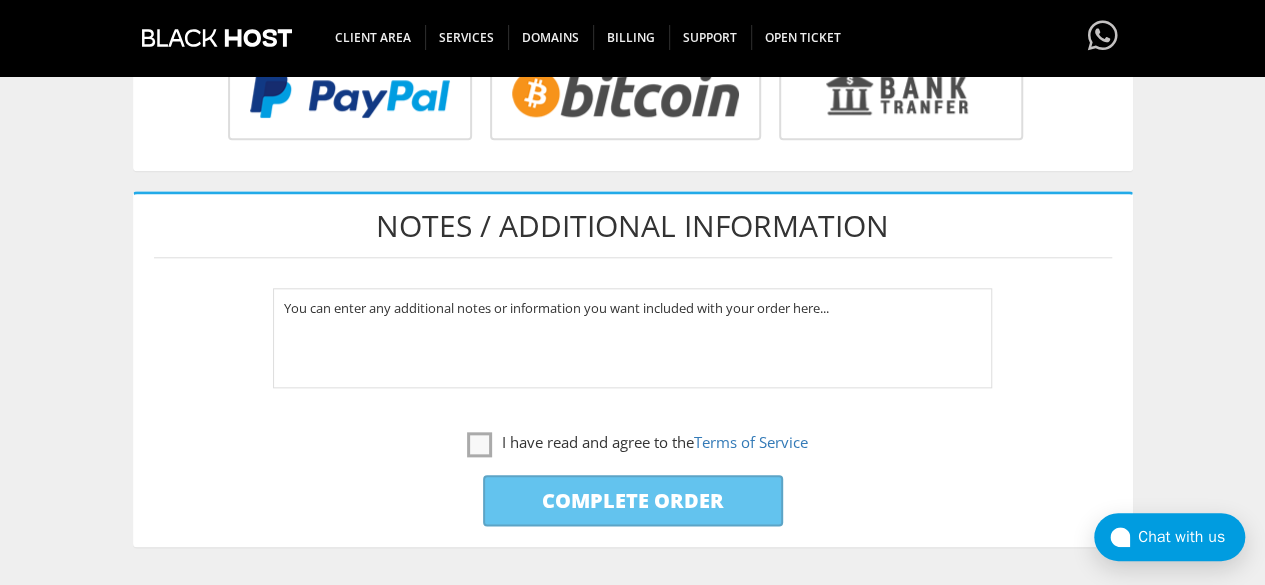 scroll, scrollTop: 900, scrollLeft: 0, axis: vertical 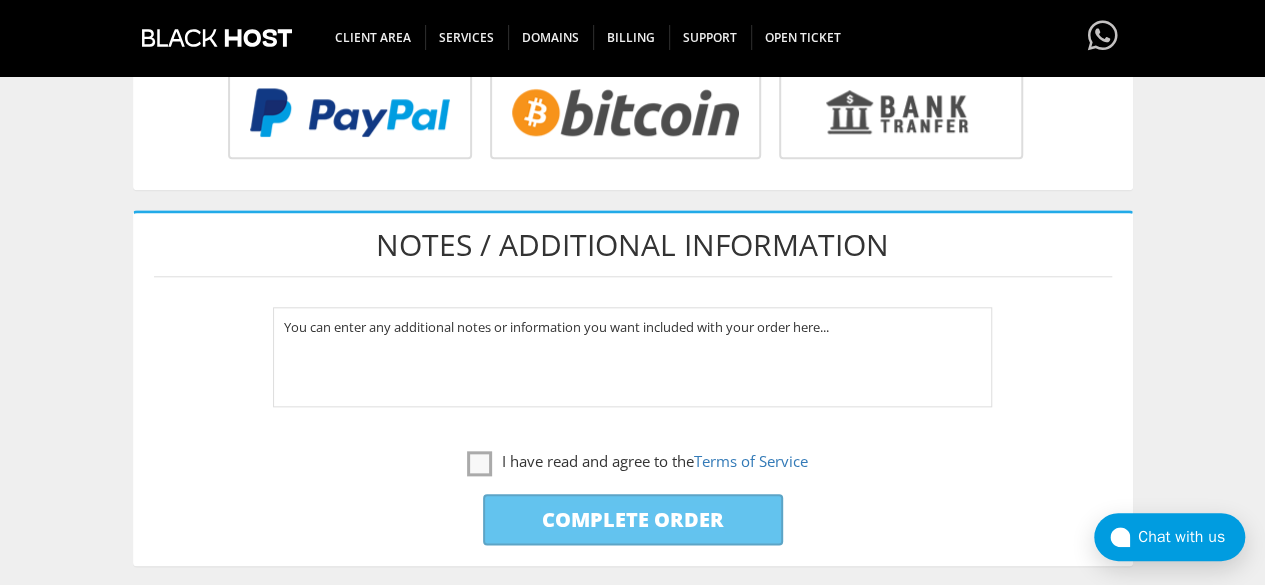 click at bounding box center [347, 116] 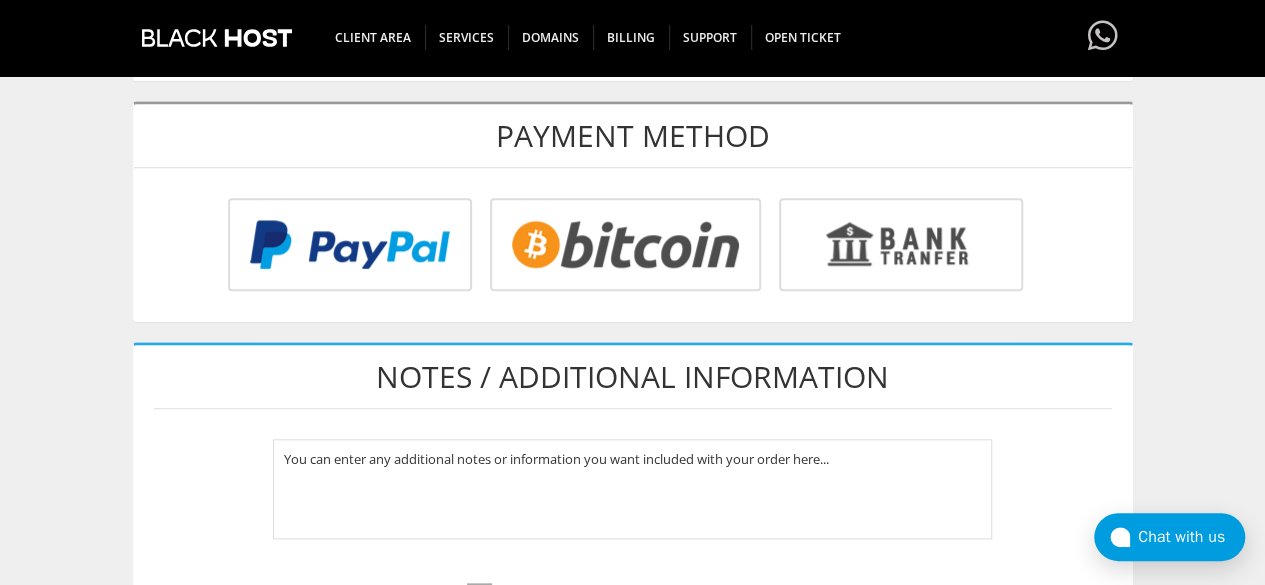 scroll, scrollTop: 800, scrollLeft: 0, axis: vertical 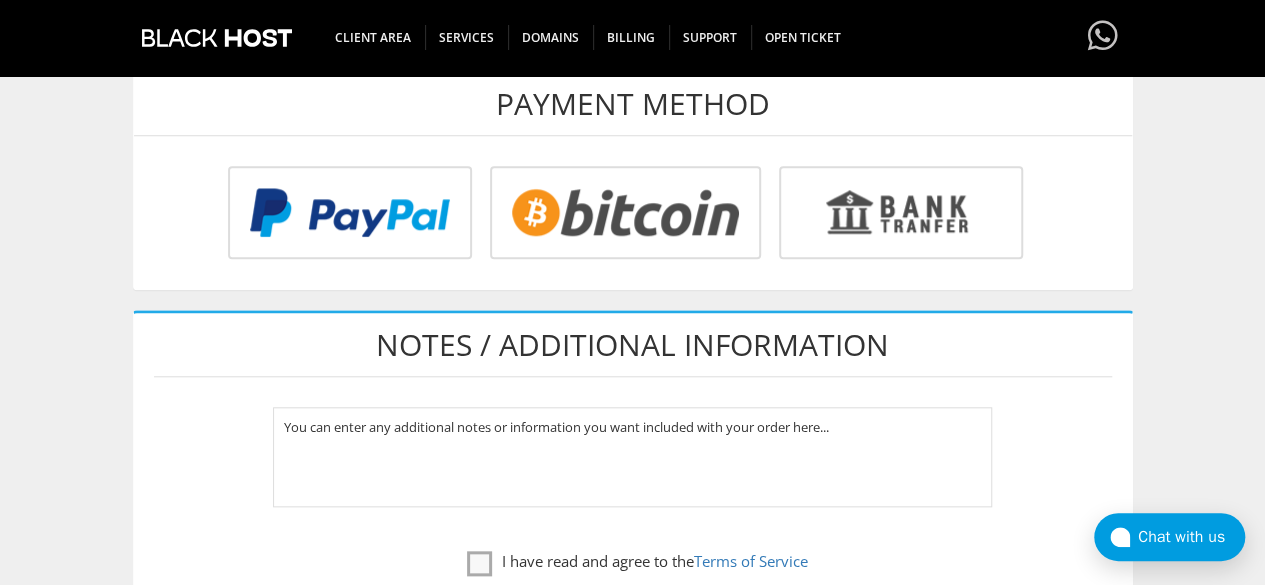 click at bounding box center (347, 216) 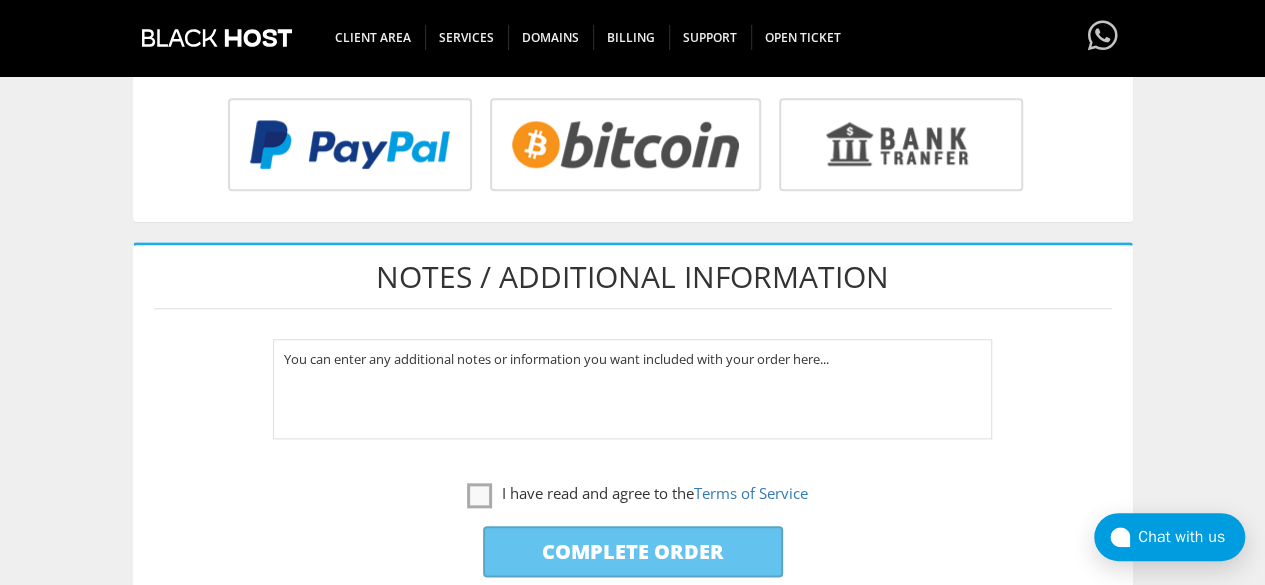 scroll, scrollTop: 900, scrollLeft: 0, axis: vertical 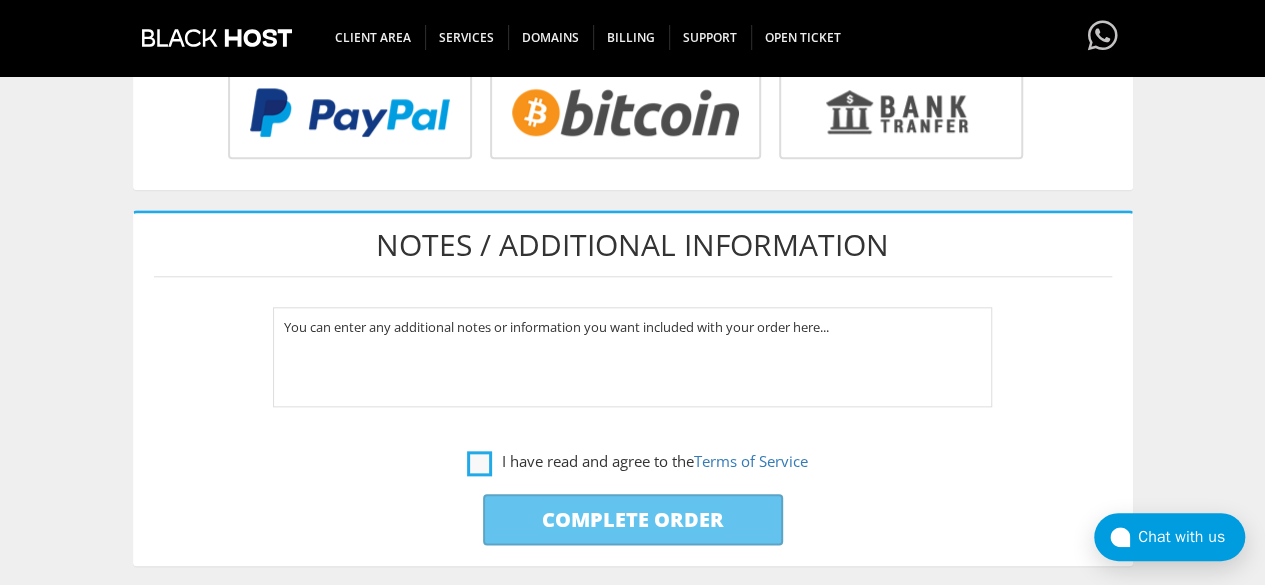 click on "I have read and agree to the  Terms of Service" at bounding box center [637, 461] 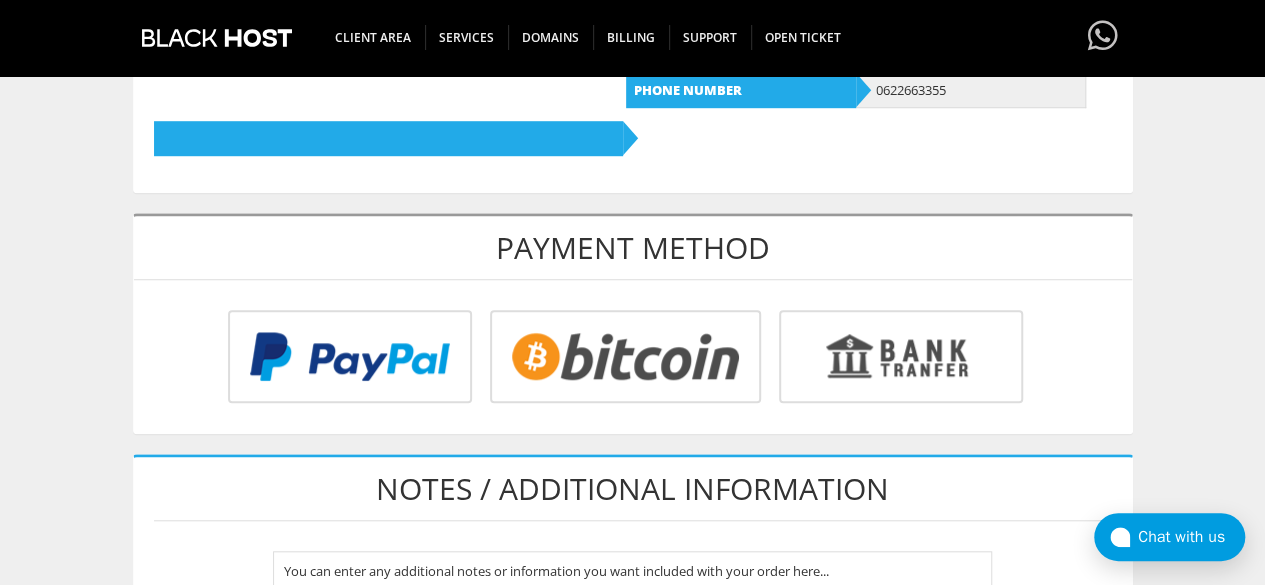 scroll, scrollTop: 700, scrollLeft: 0, axis: vertical 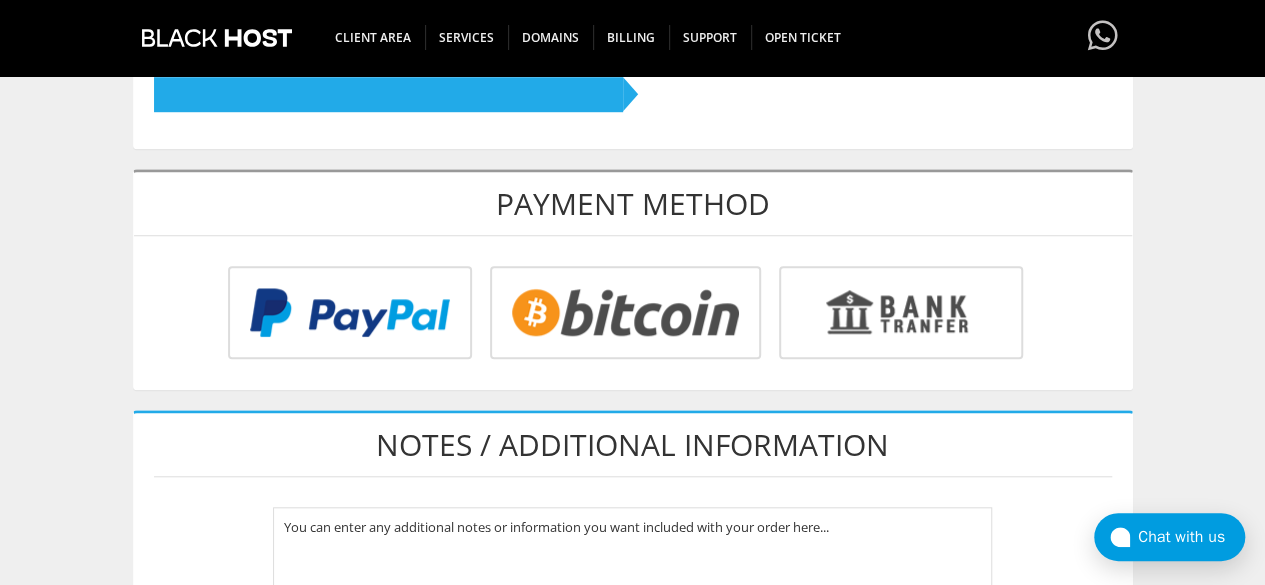 click at bounding box center [633, 327] 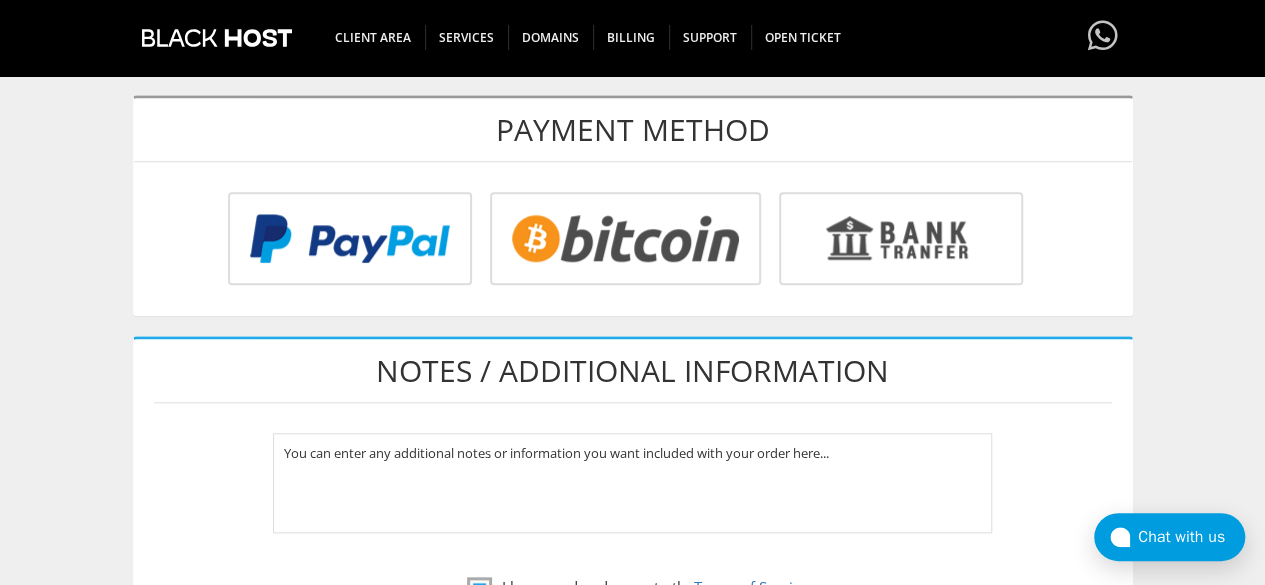 scroll, scrollTop: 800, scrollLeft: 0, axis: vertical 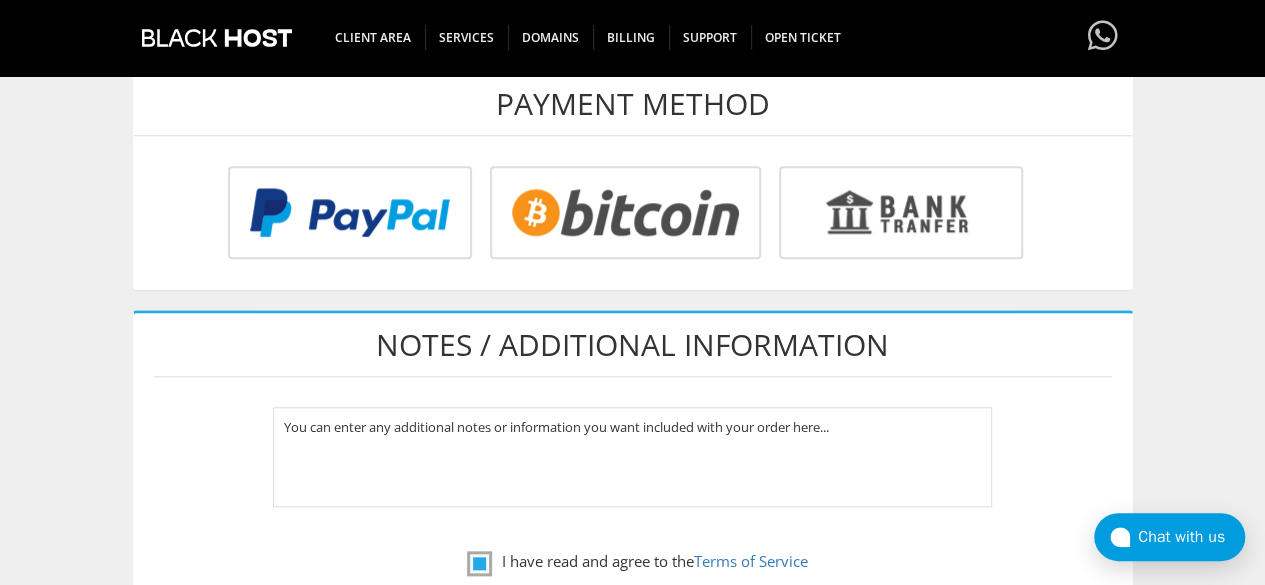 click at bounding box center (347, 216) 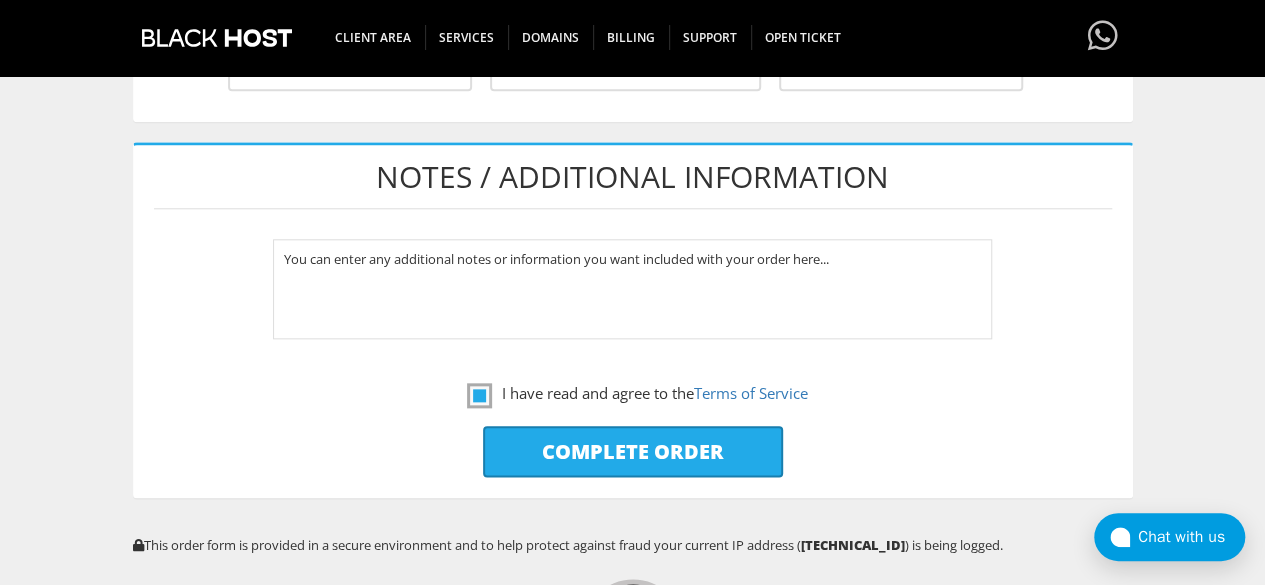 scroll, scrollTop: 1000, scrollLeft: 0, axis: vertical 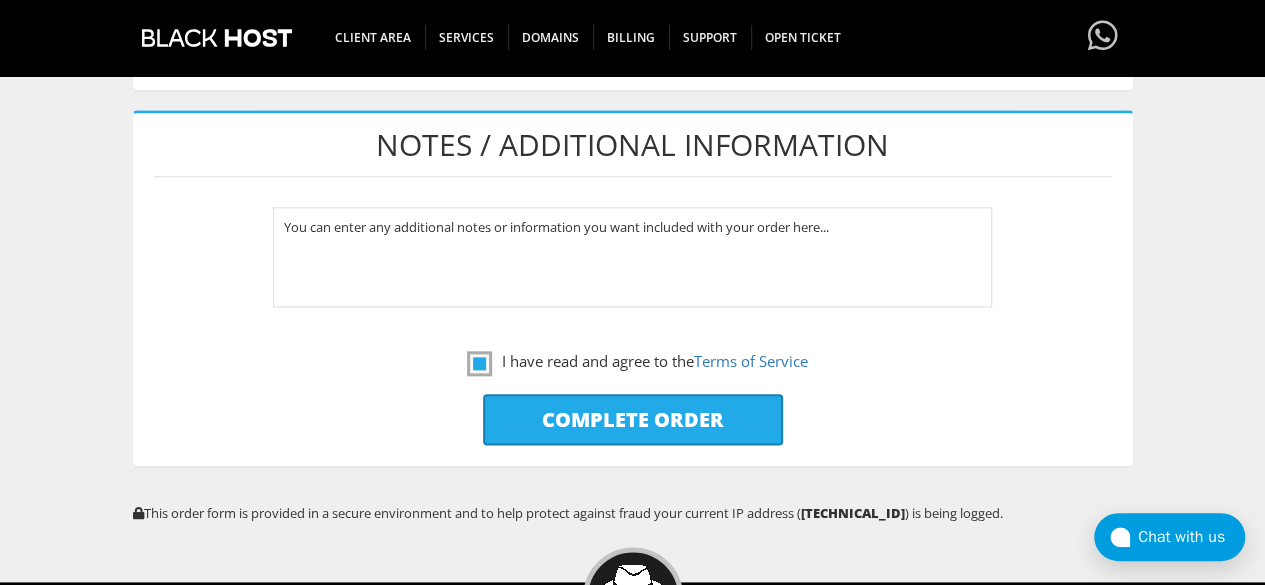 click on "Complete Order" at bounding box center [633, 419] 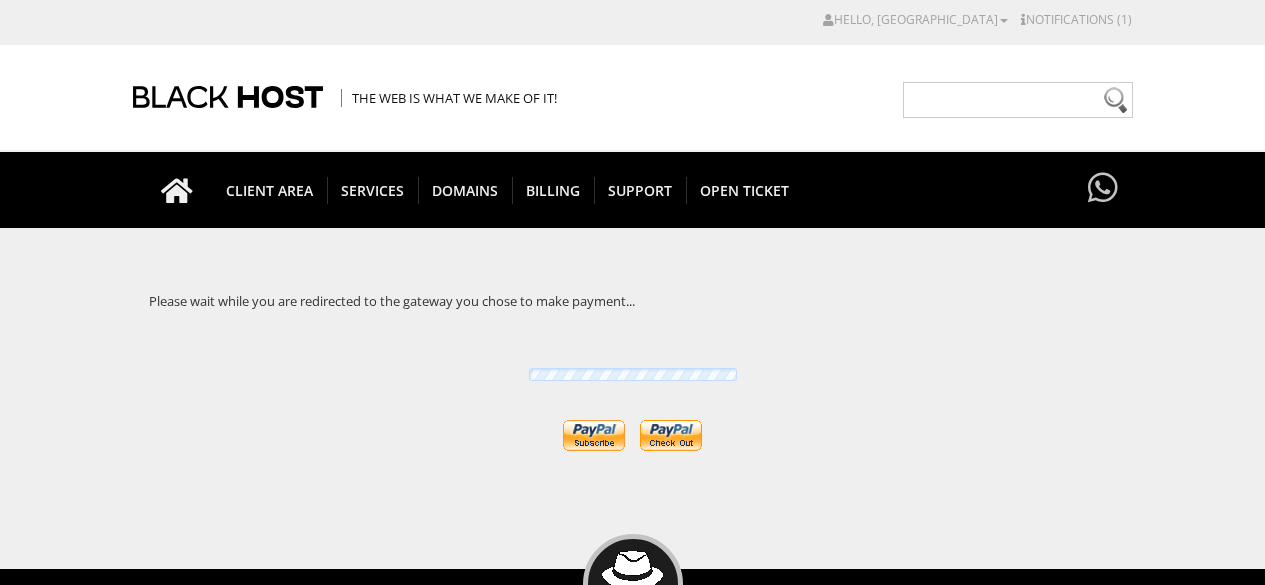 scroll, scrollTop: 0, scrollLeft: 0, axis: both 